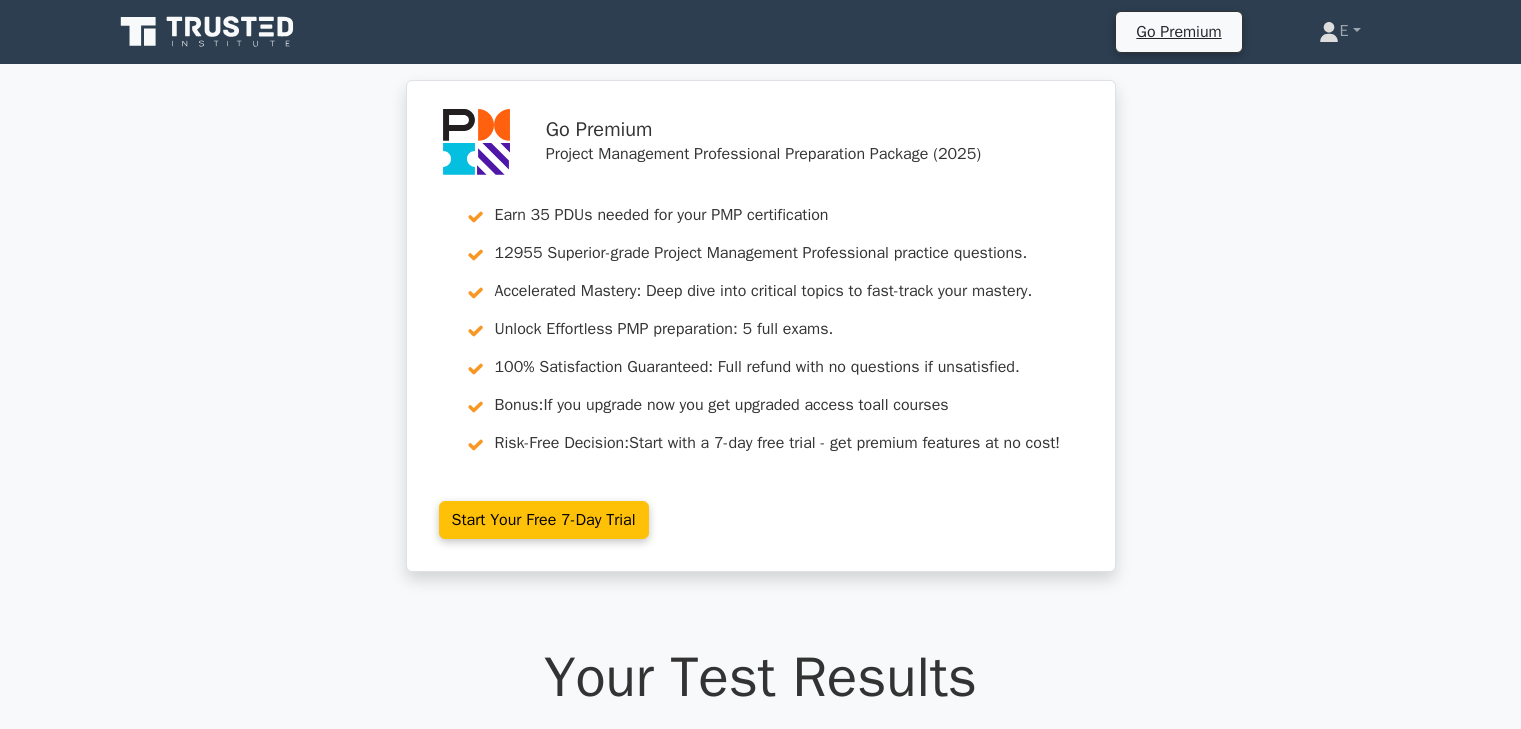 scroll, scrollTop: 4600, scrollLeft: 0, axis: vertical 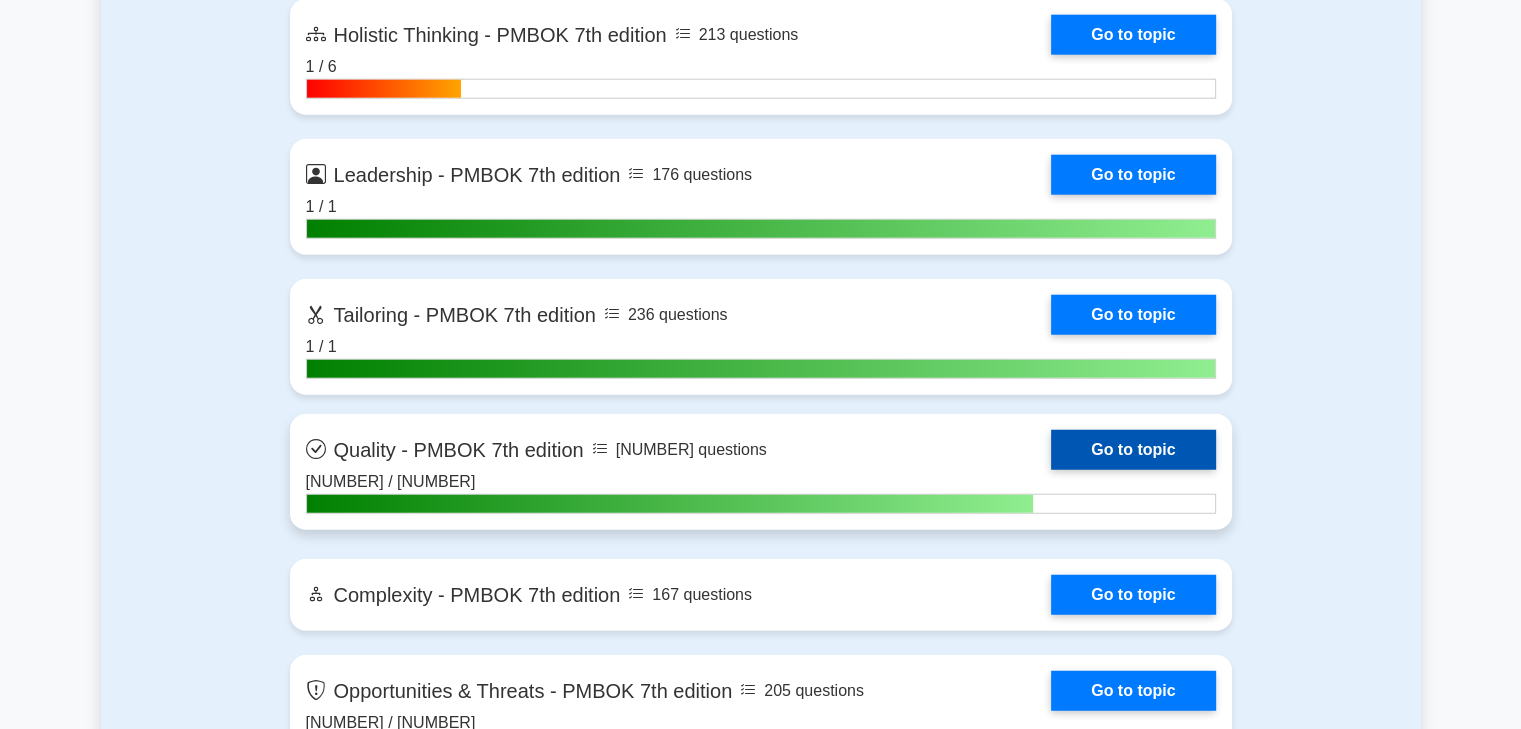 click on "Go to topic" at bounding box center [1133, 450] 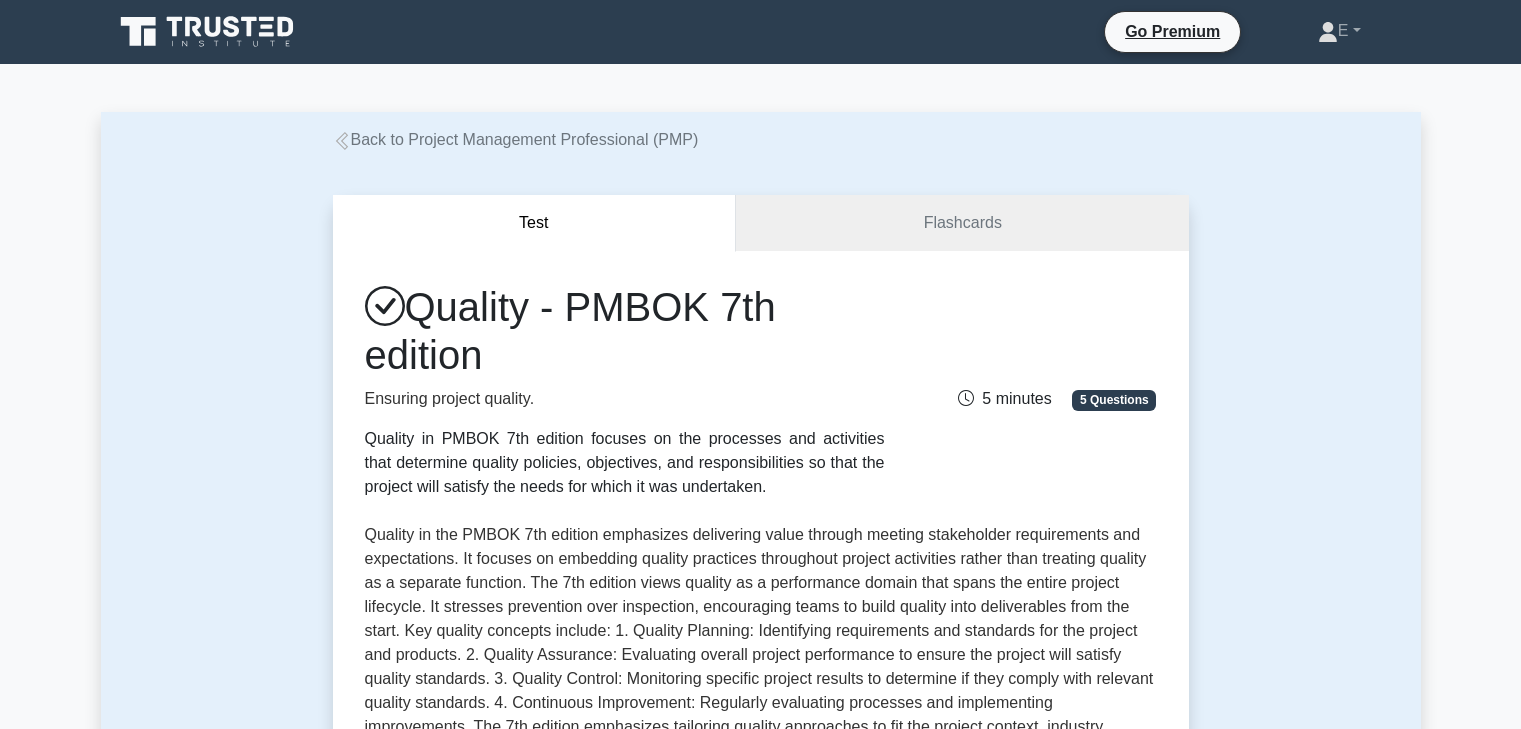 scroll, scrollTop: 0, scrollLeft: 0, axis: both 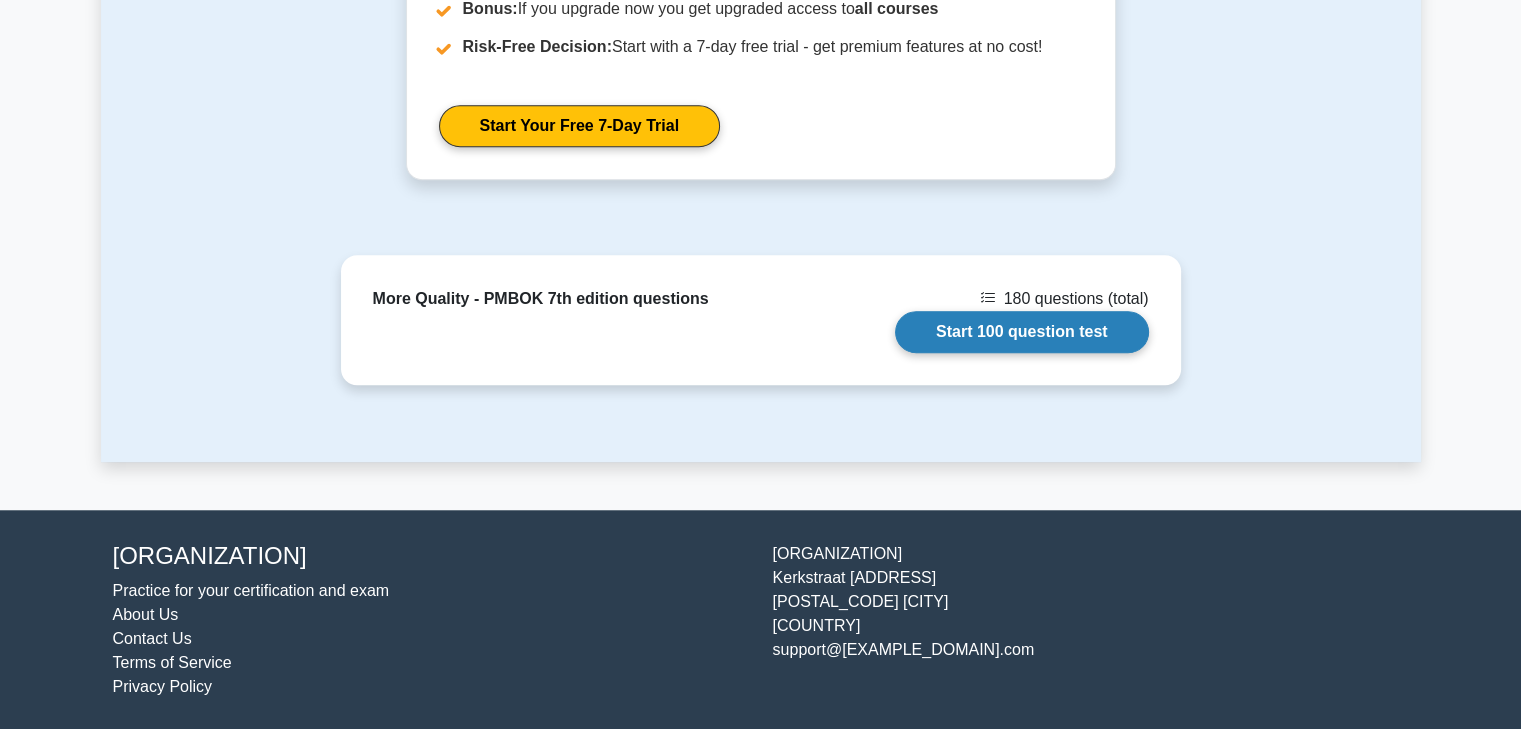 click on "Start 100 question test" at bounding box center (1022, 332) 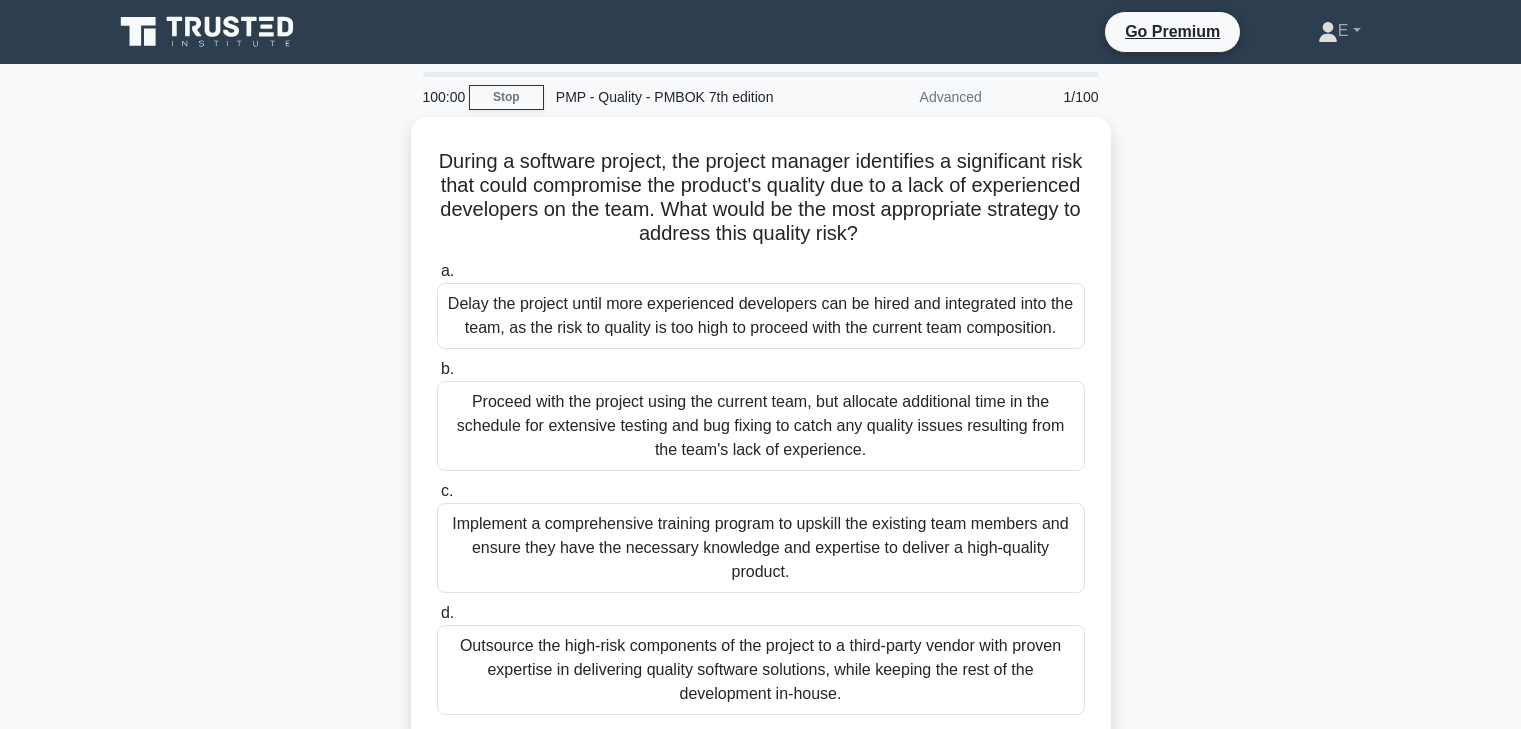 scroll, scrollTop: 0, scrollLeft: 0, axis: both 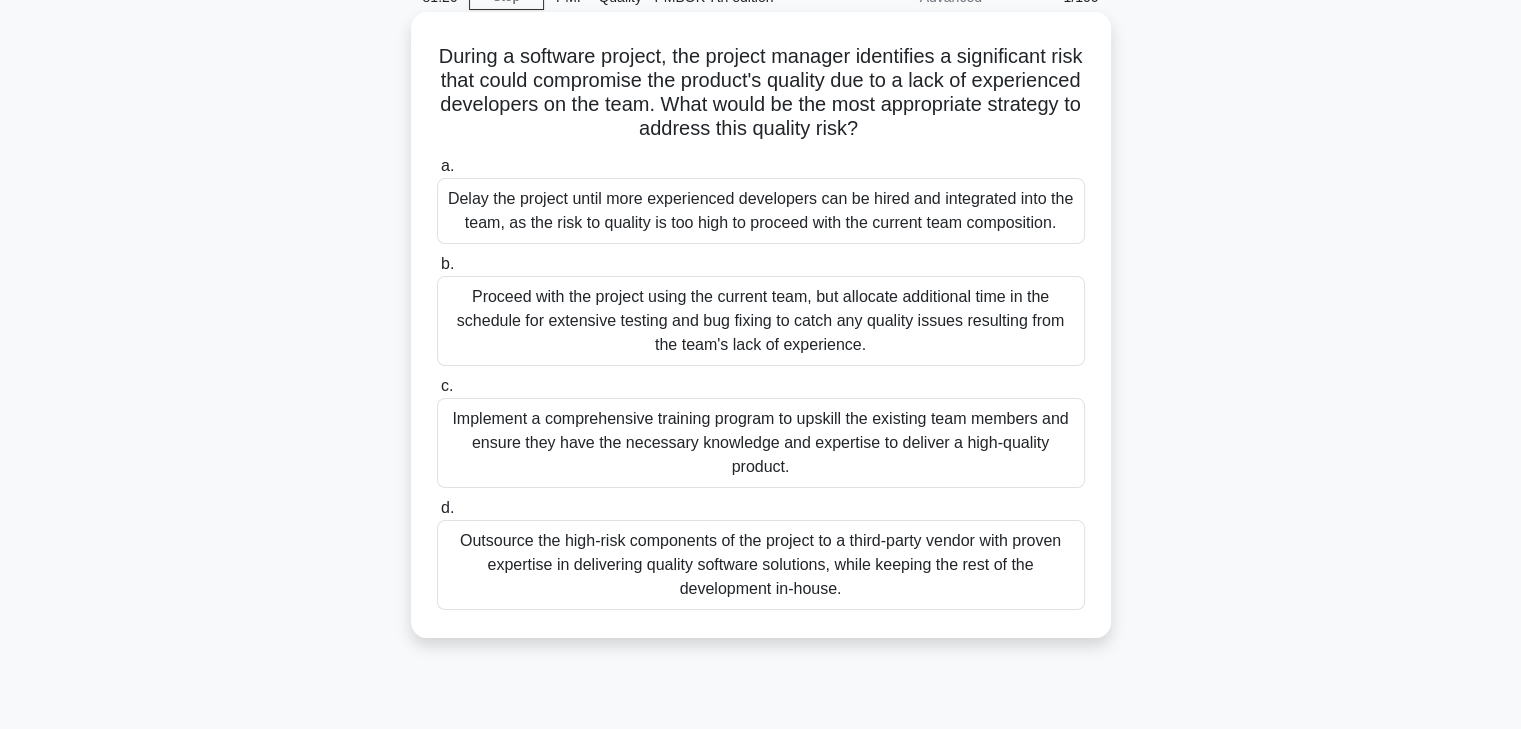 click on "Implement a comprehensive training program to upskill the existing team members and ensure they have the necessary knowledge and expertise to deliver a high-quality product." at bounding box center (761, 443) 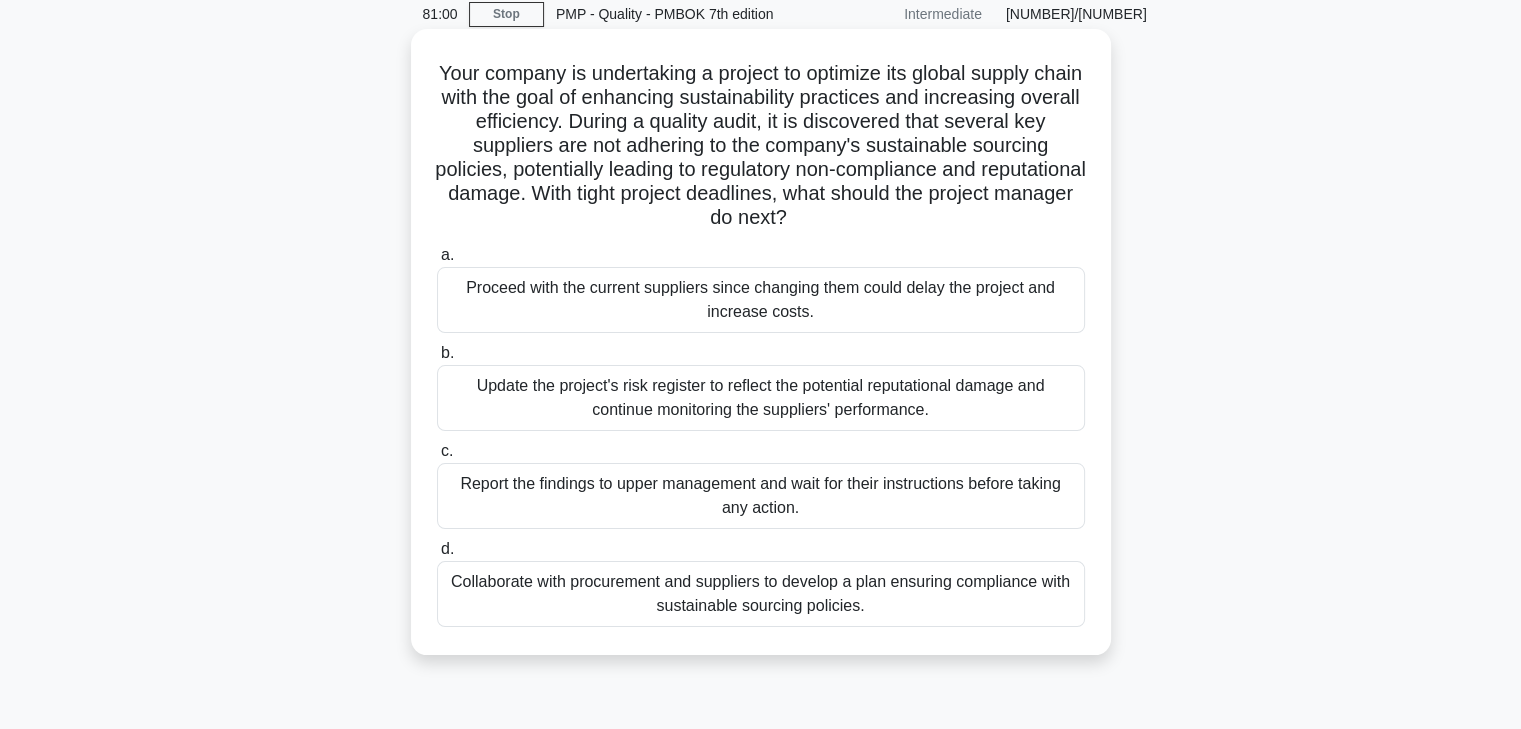 scroll, scrollTop: 100, scrollLeft: 0, axis: vertical 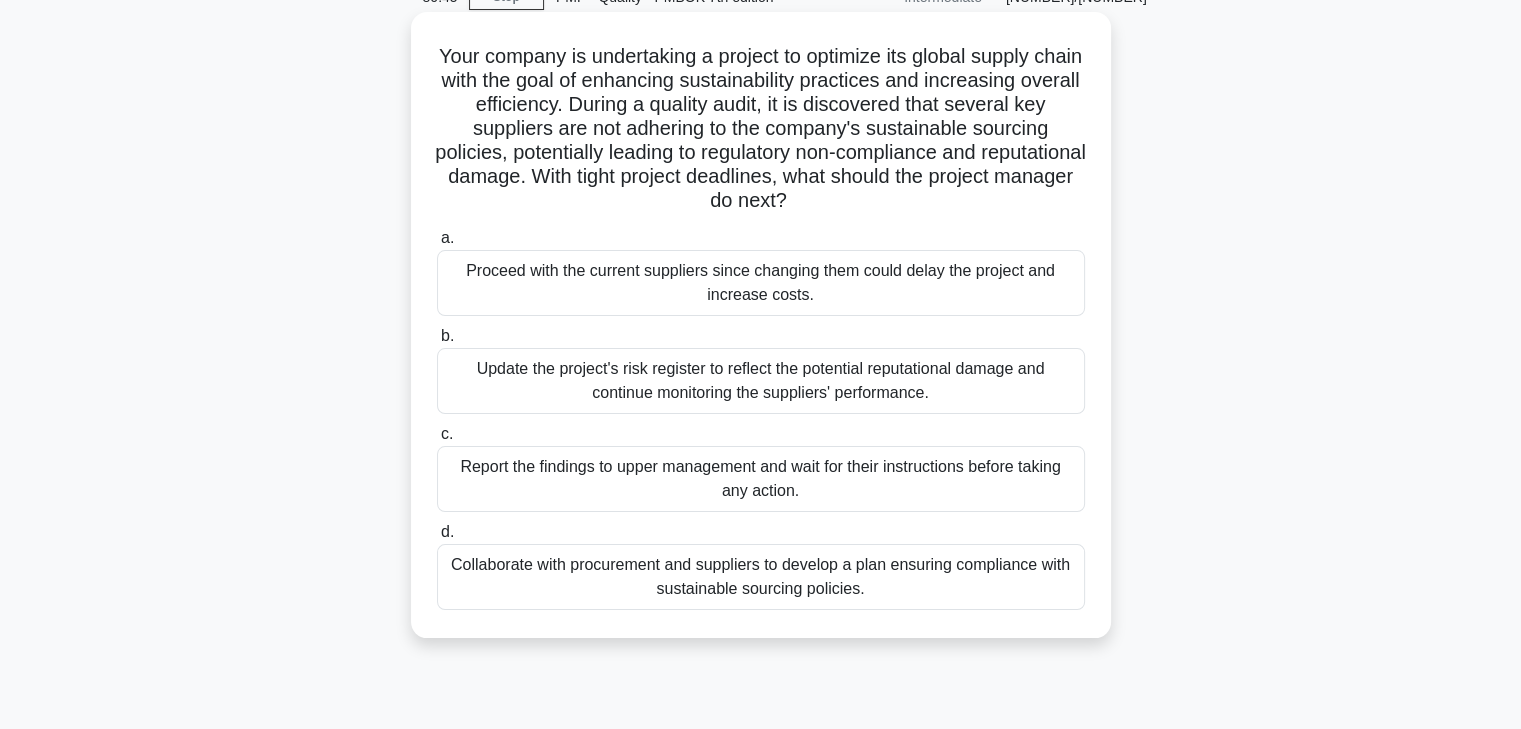click on "Collaborate with procurement and suppliers to develop a plan ensuring compliance with sustainable sourcing policies." at bounding box center [761, 577] 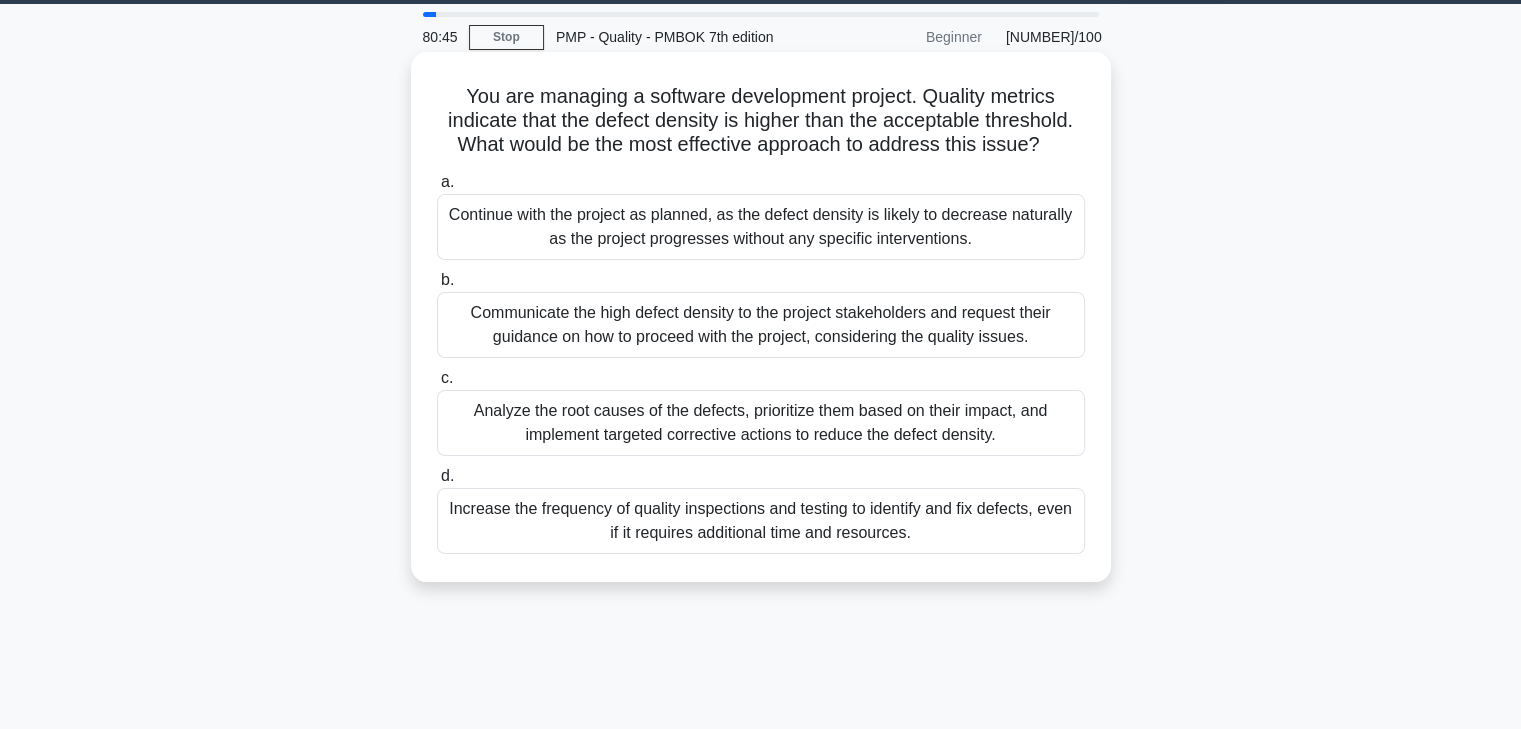 scroll, scrollTop: 0, scrollLeft: 0, axis: both 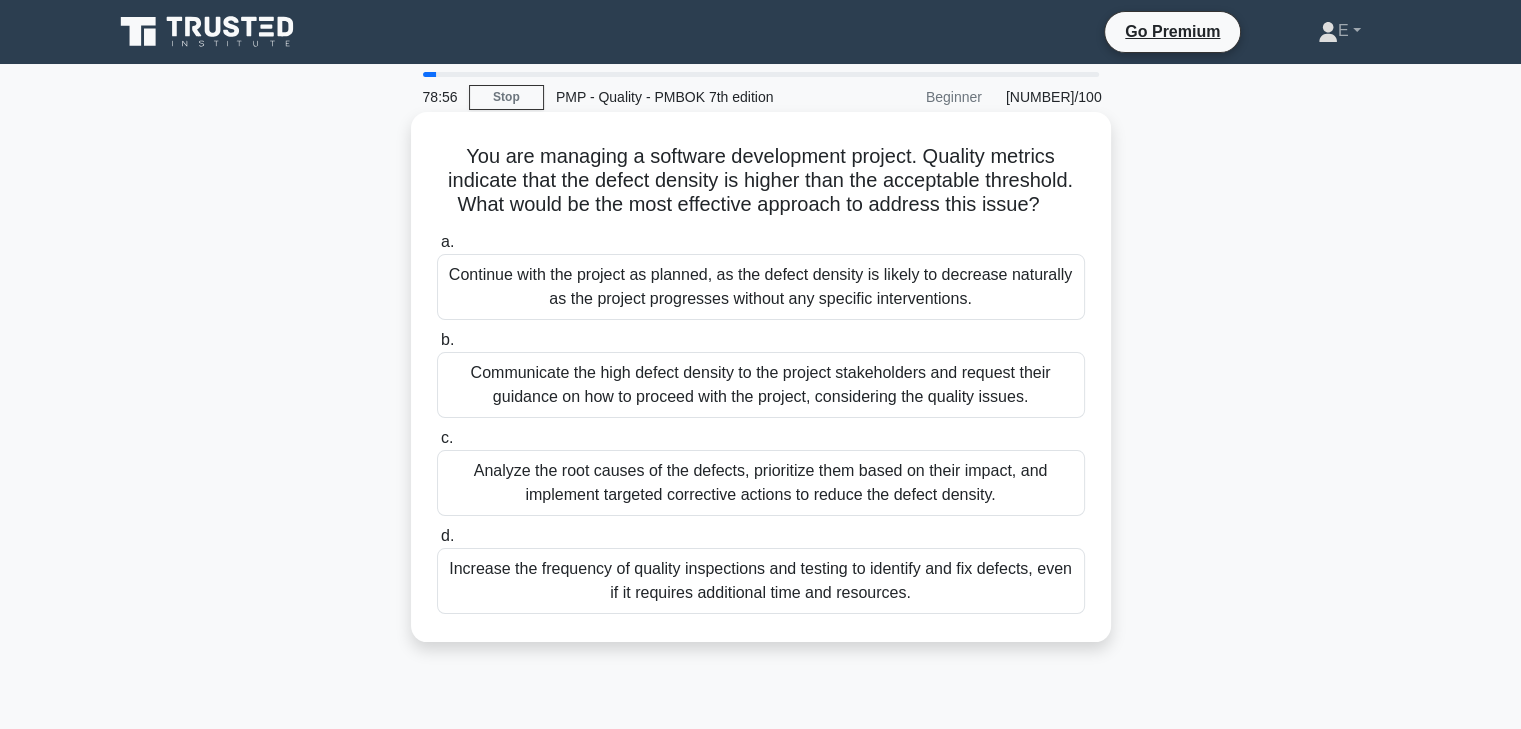 click on "Analyze the root causes of the defects, prioritize them based on their impact, and implement targeted corrective actions to reduce the defect density." at bounding box center (761, 483) 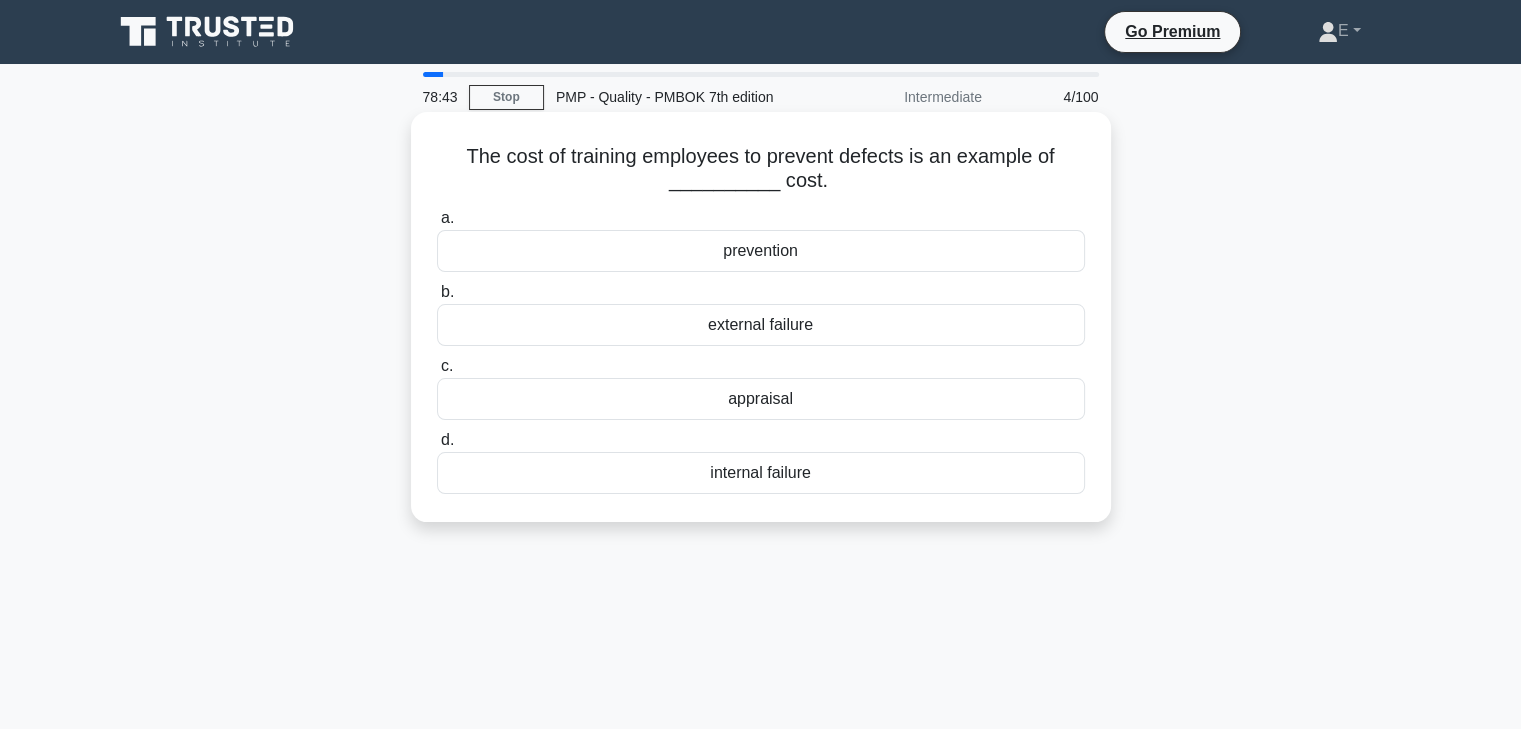 click on "prevention" at bounding box center [761, 251] 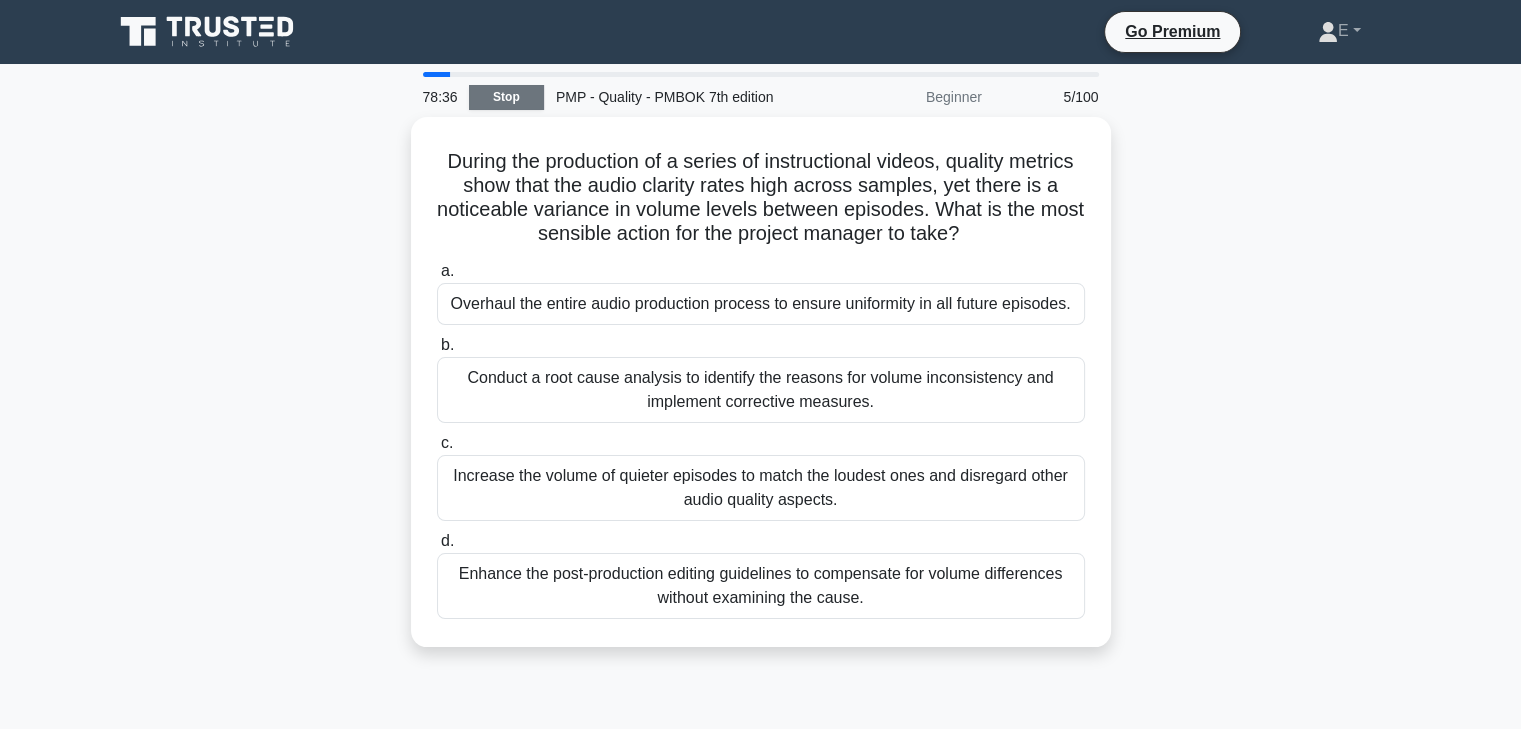 click on "Stop" at bounding box center [506, 97] 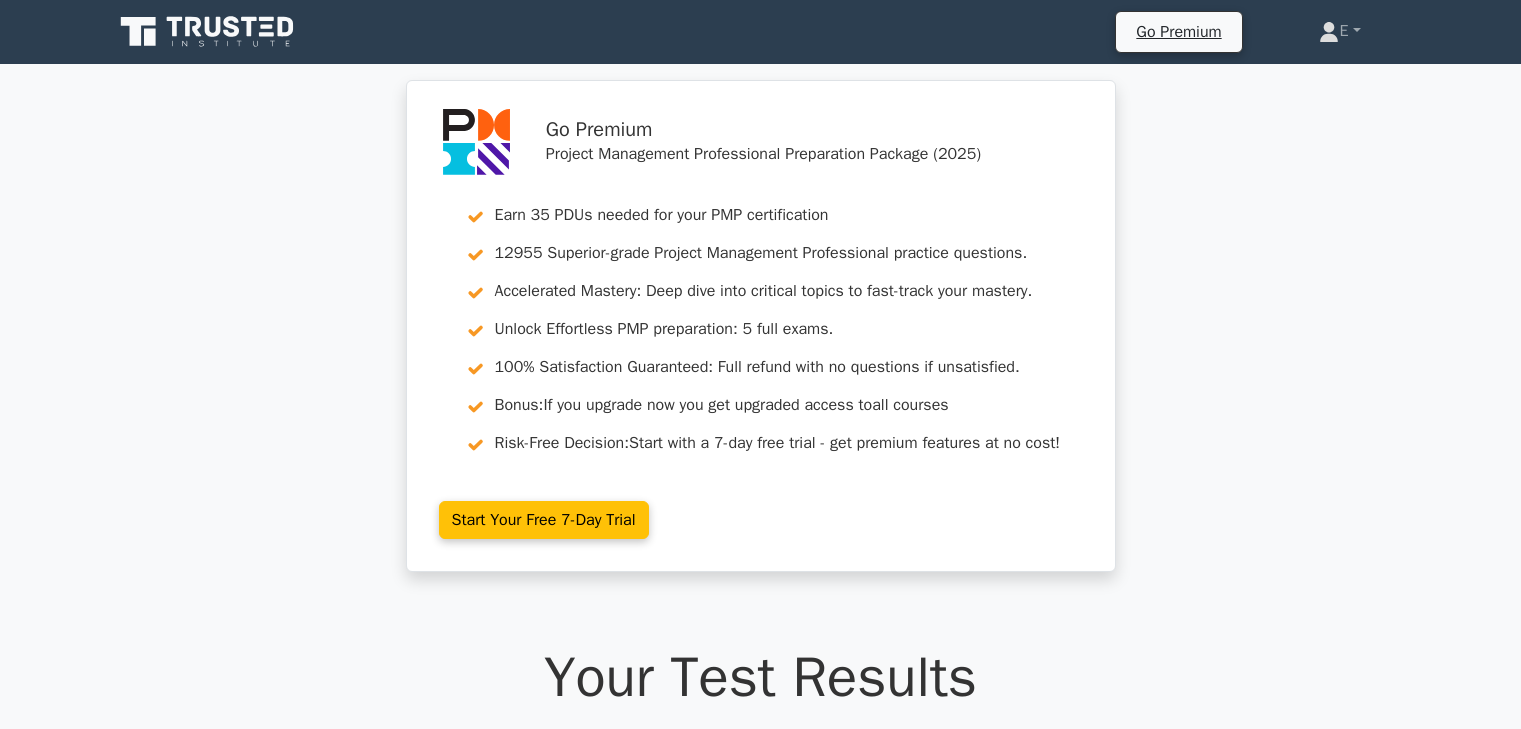 scroll, scrollTop: 300, scrollLeft: 0, axis: vertical 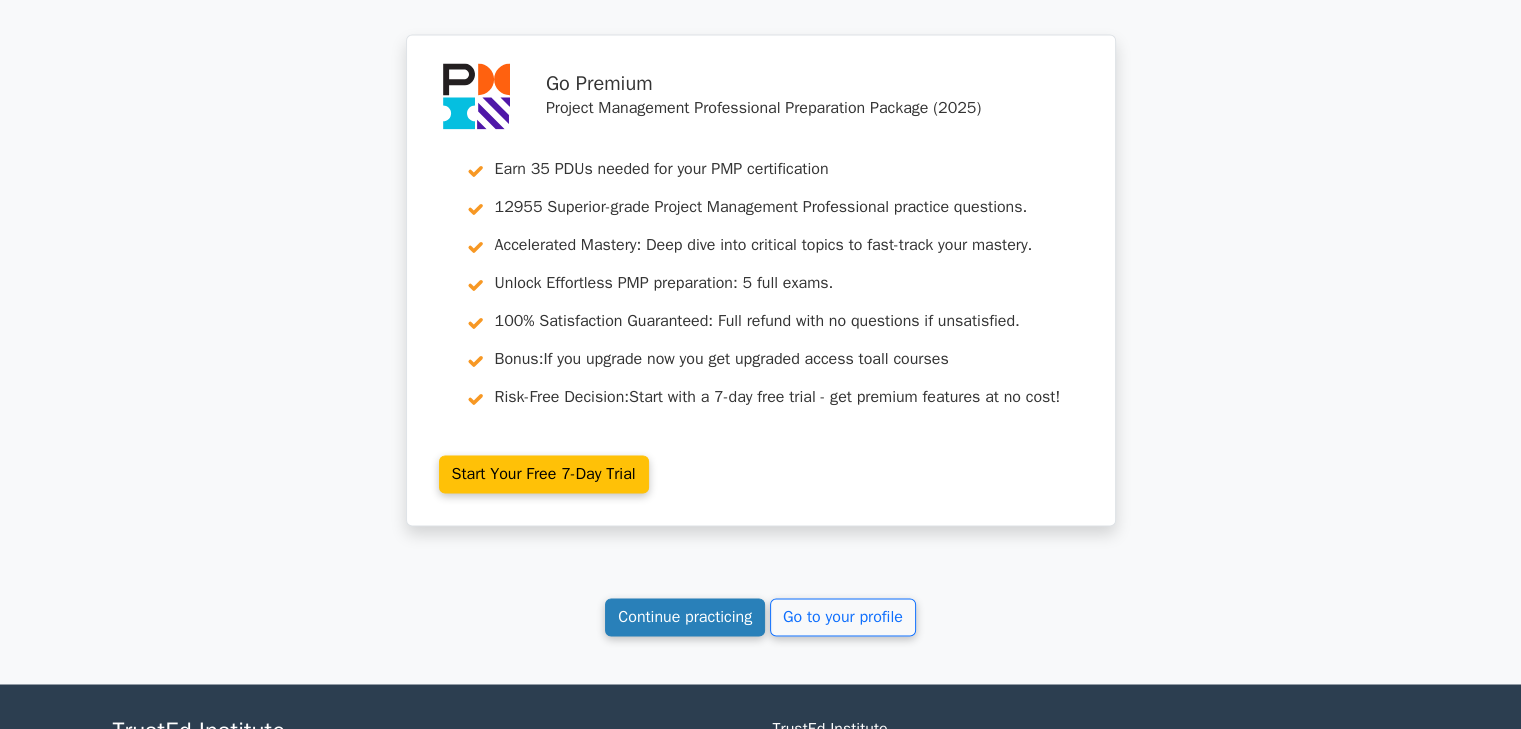 click on "Continue practicing" at bounding box center (685, 617) 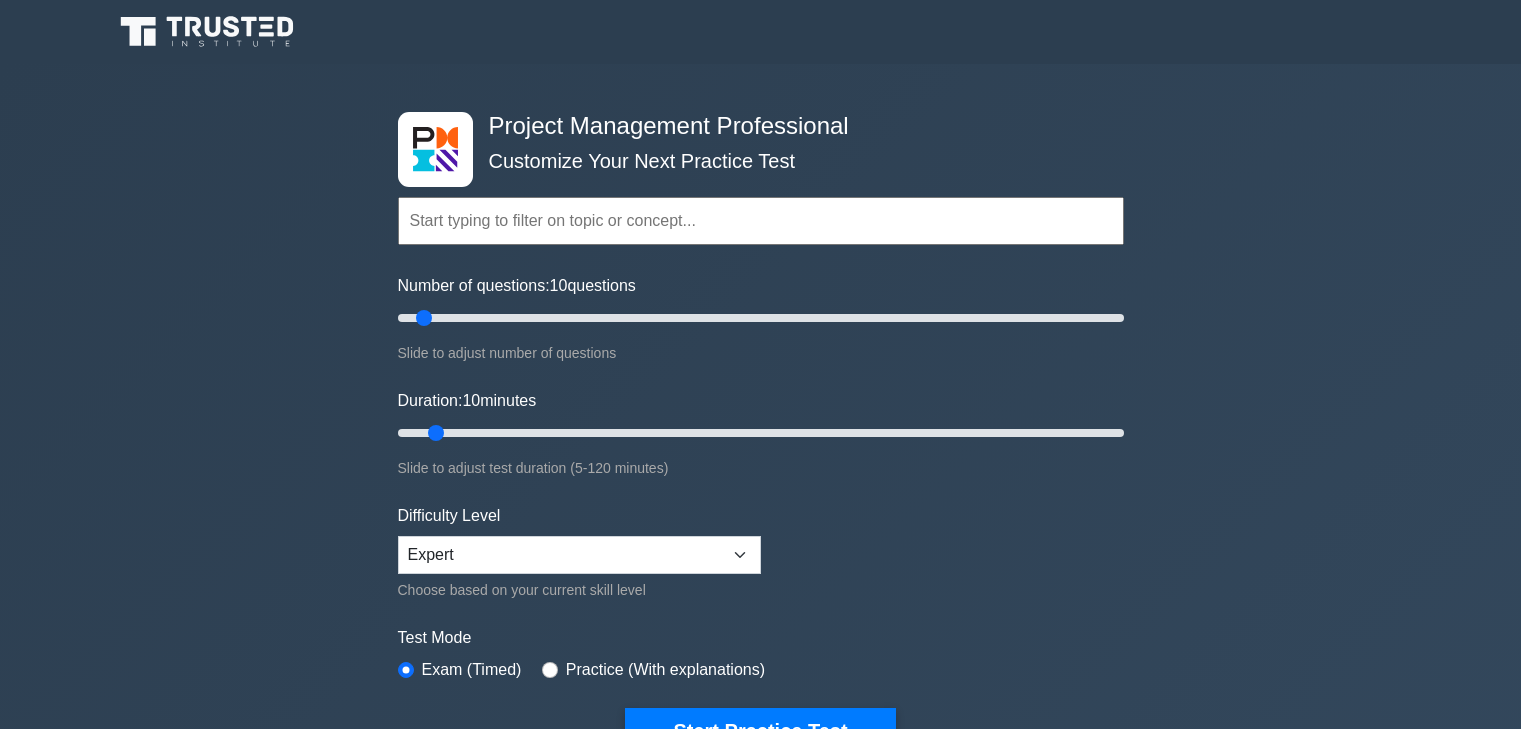 scroll, scrollTop: 0, scrollLeft: 0, axis: both 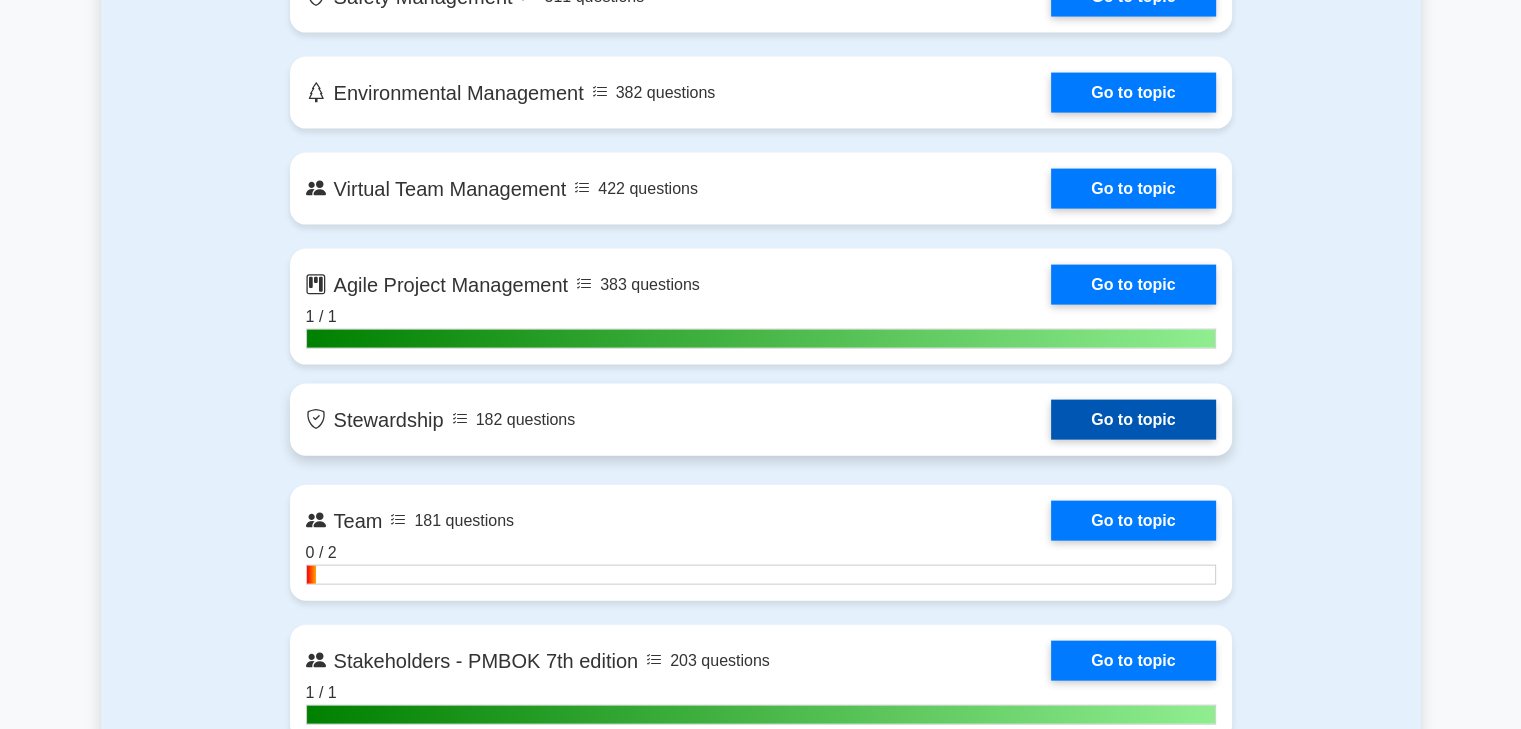 click on "Go to topic" at bounding box center (1133, 420) 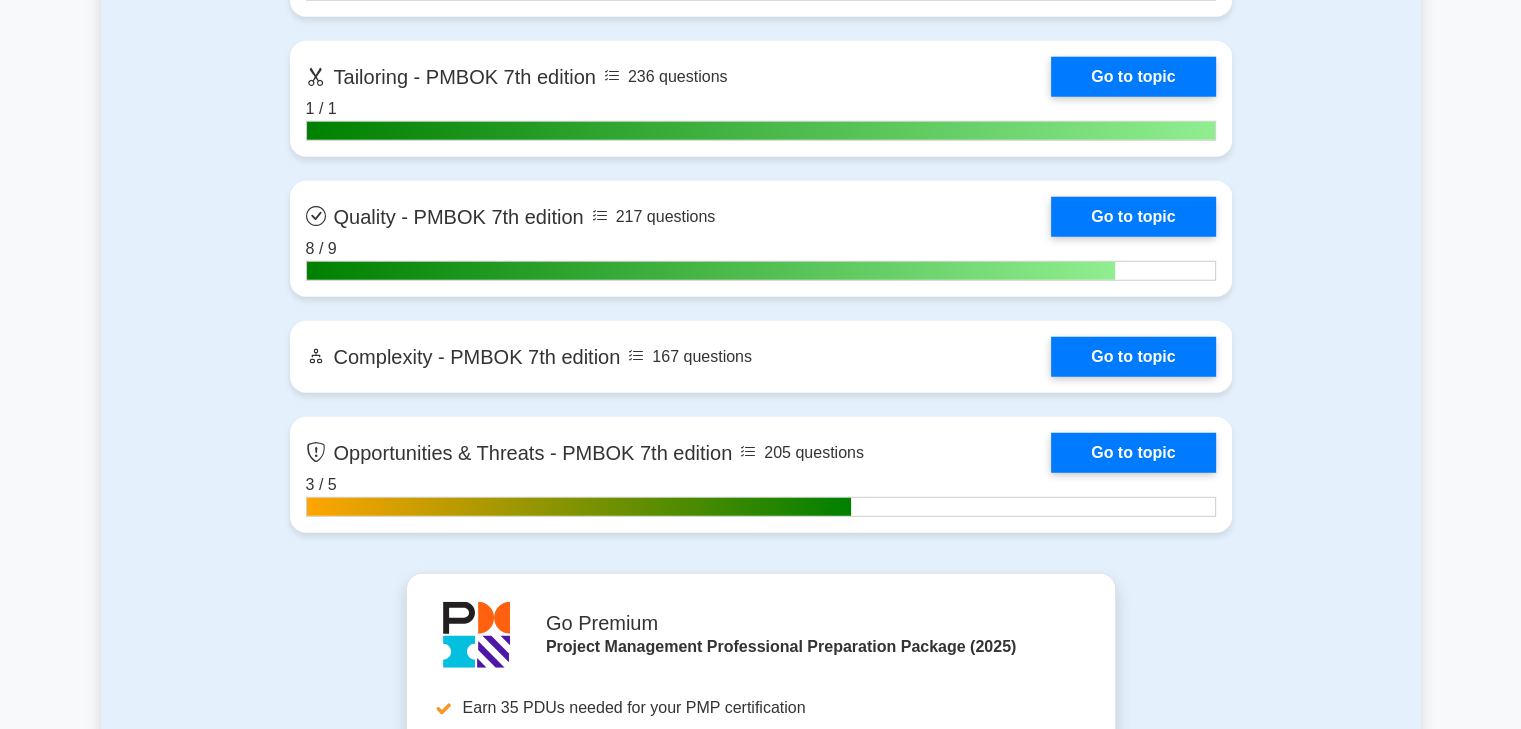 scroll, scrollTop: 5700, scrollLeft: 0, axis: vertical 